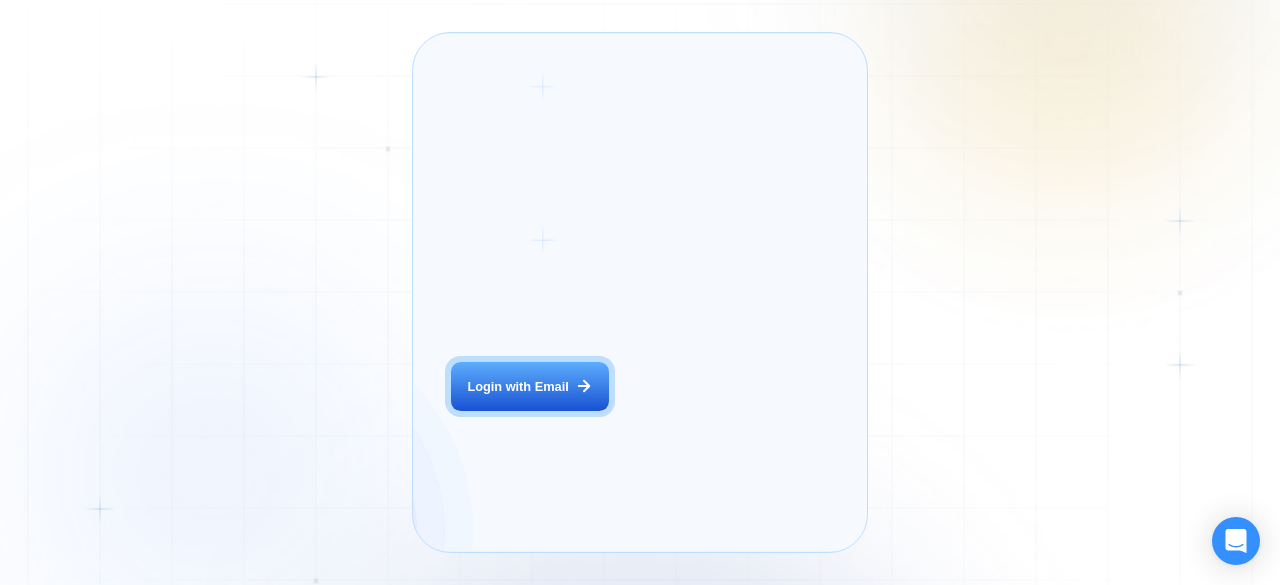 scroll, scrollTop: 0, scrollLeft: 0, axis: both 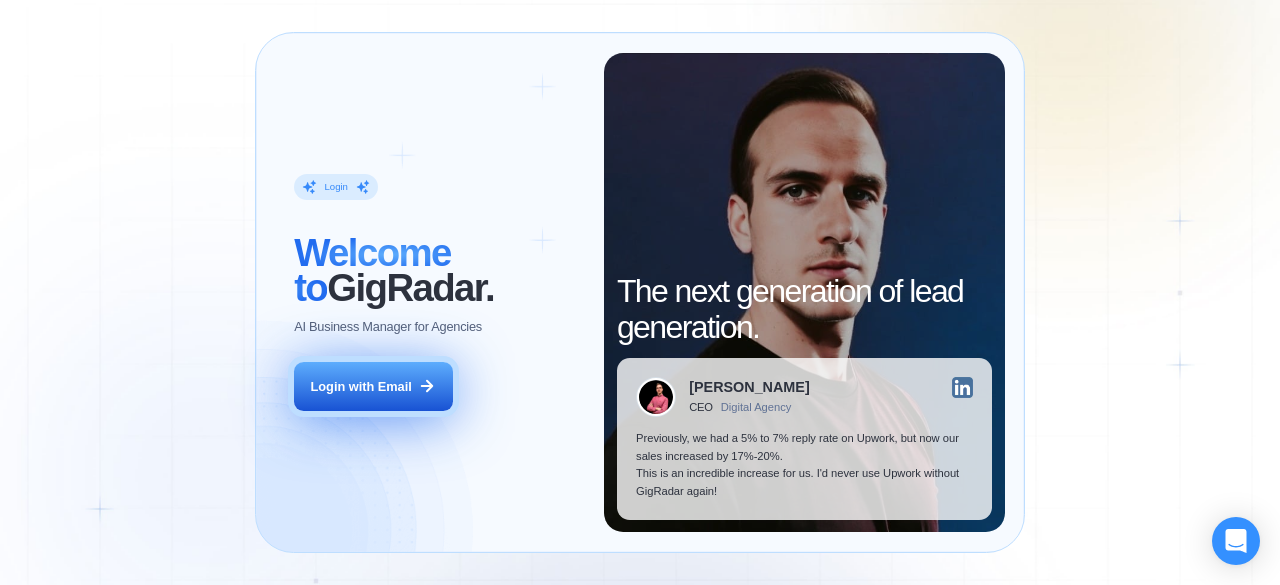 click on "Login with Email" at bounding box center (373, 387) 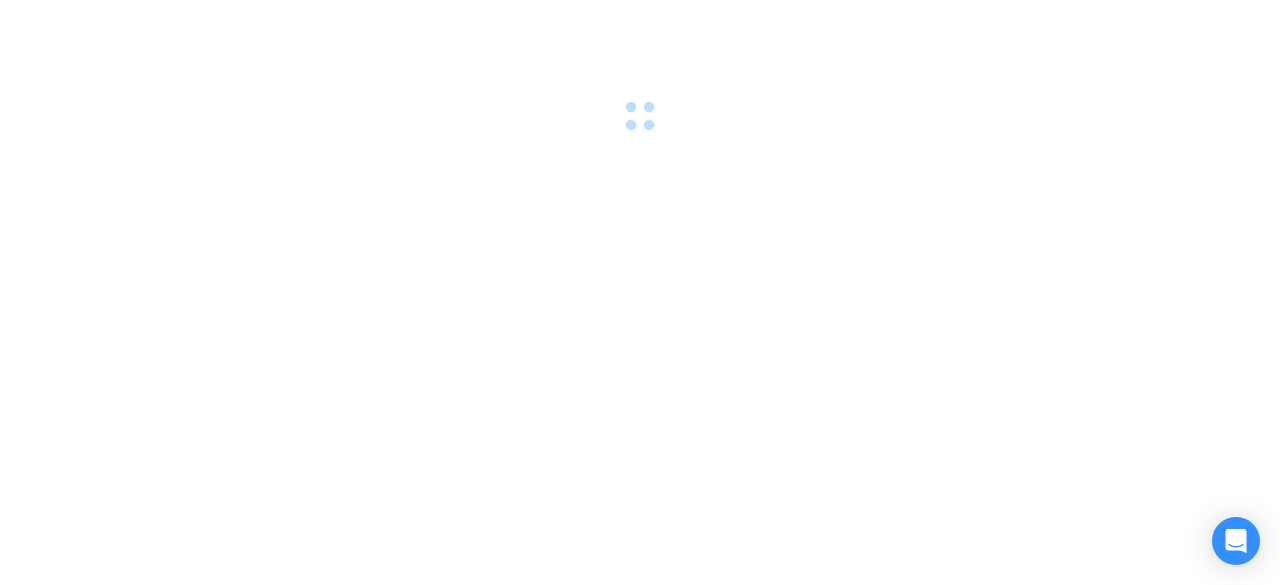 scroll, scrollTop: 0, scrollLeft: 0, axis: both 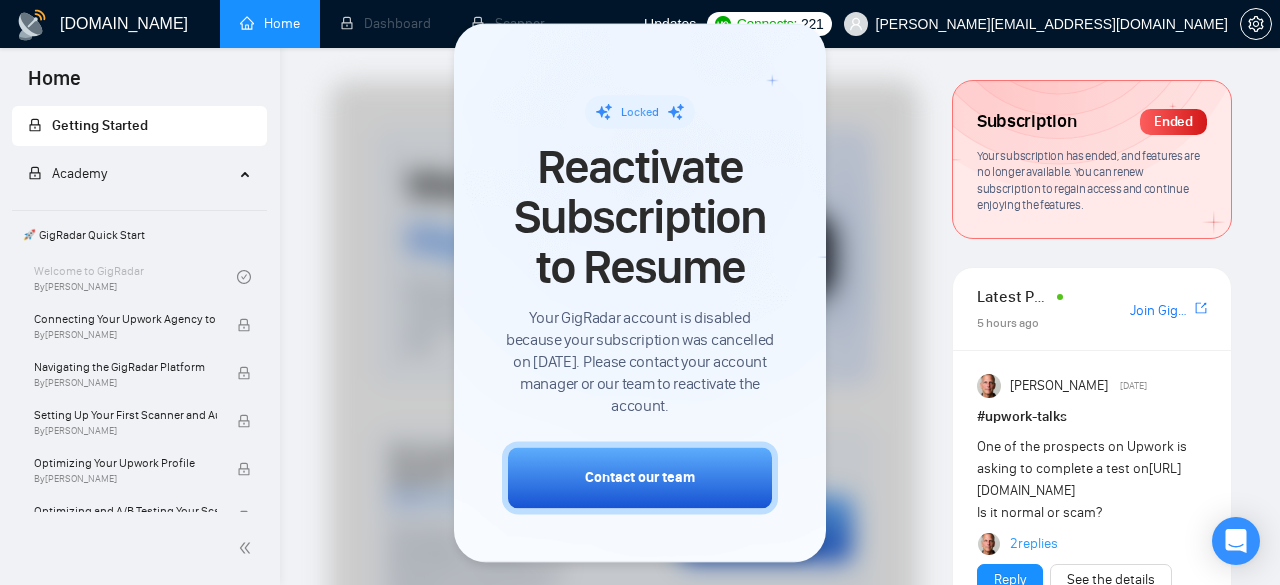click at bounding box center (624, 799) 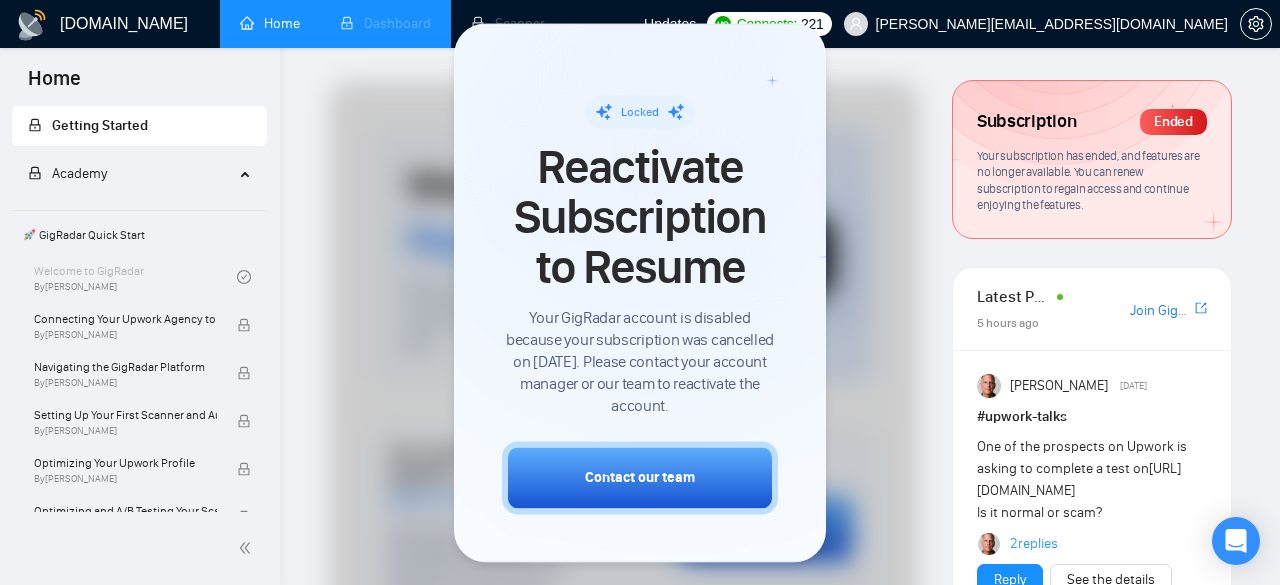 click on "Dashboard" at bounding box center [385, 24] 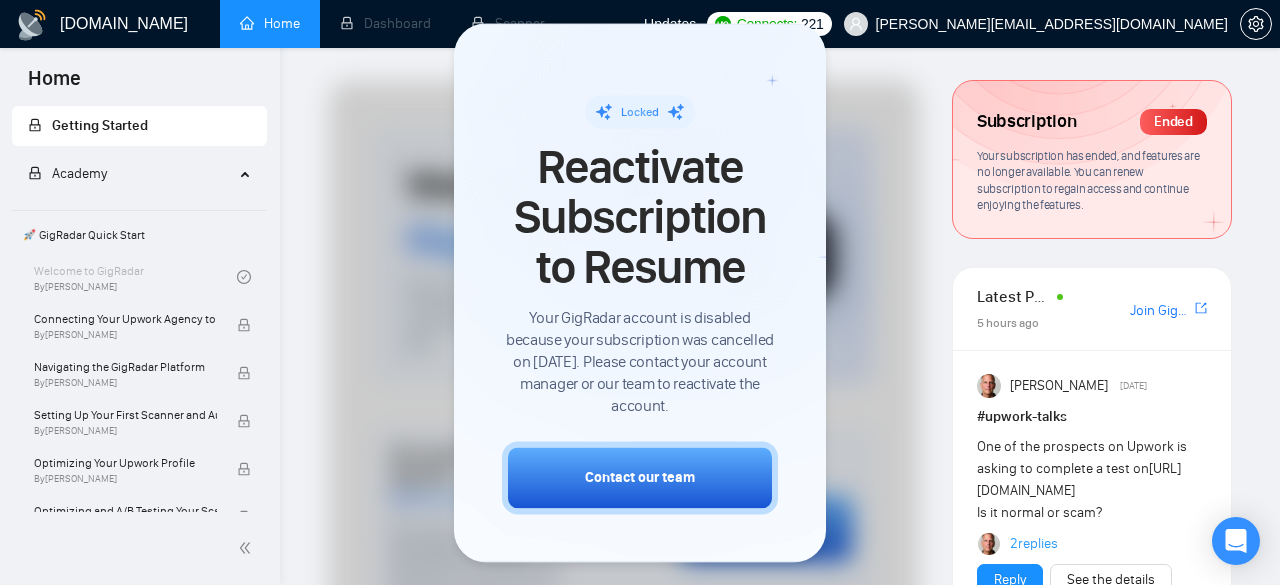 click on "Home" at bounding box center [270, 23] 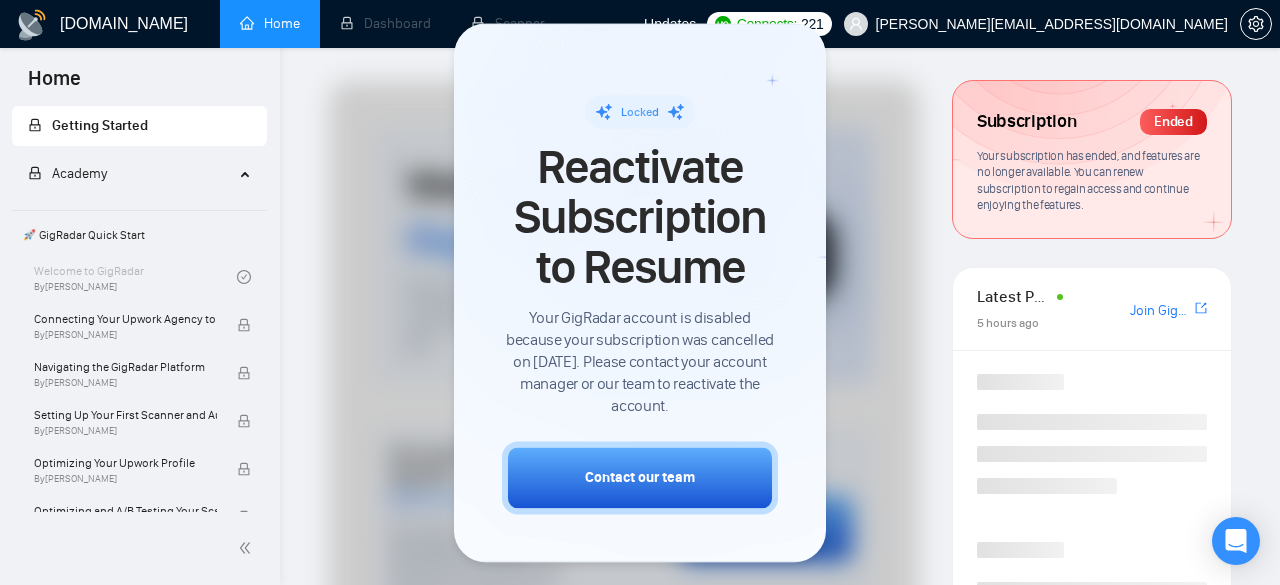 click on "Home" at bounding box center [270, 23] 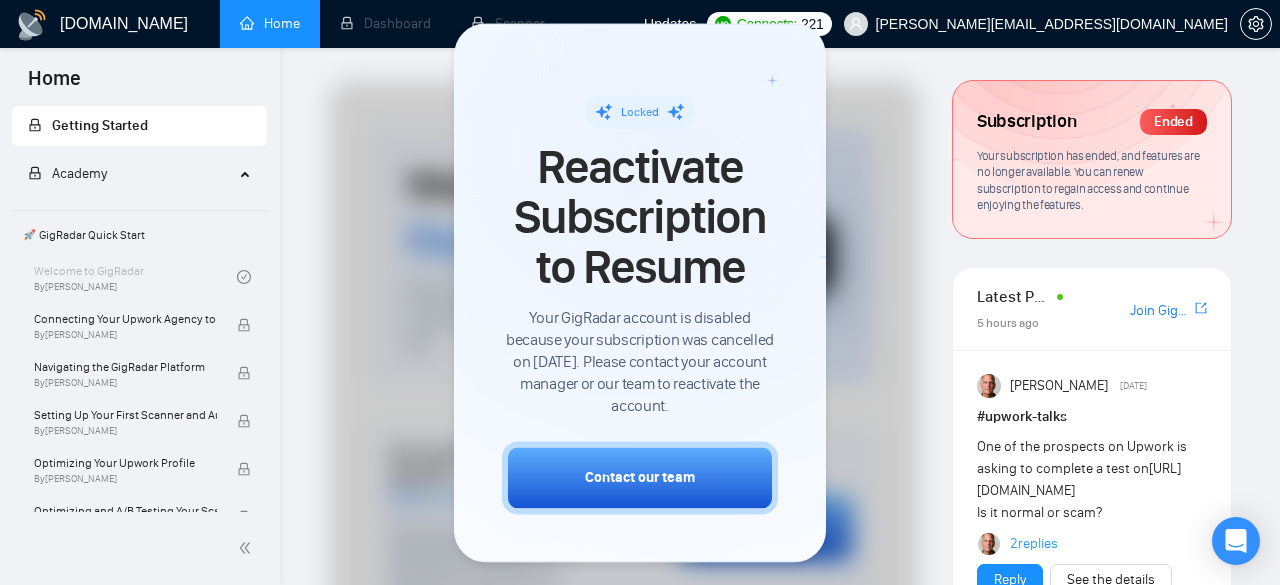 click on "Academy" at bounding box center [140, 174] 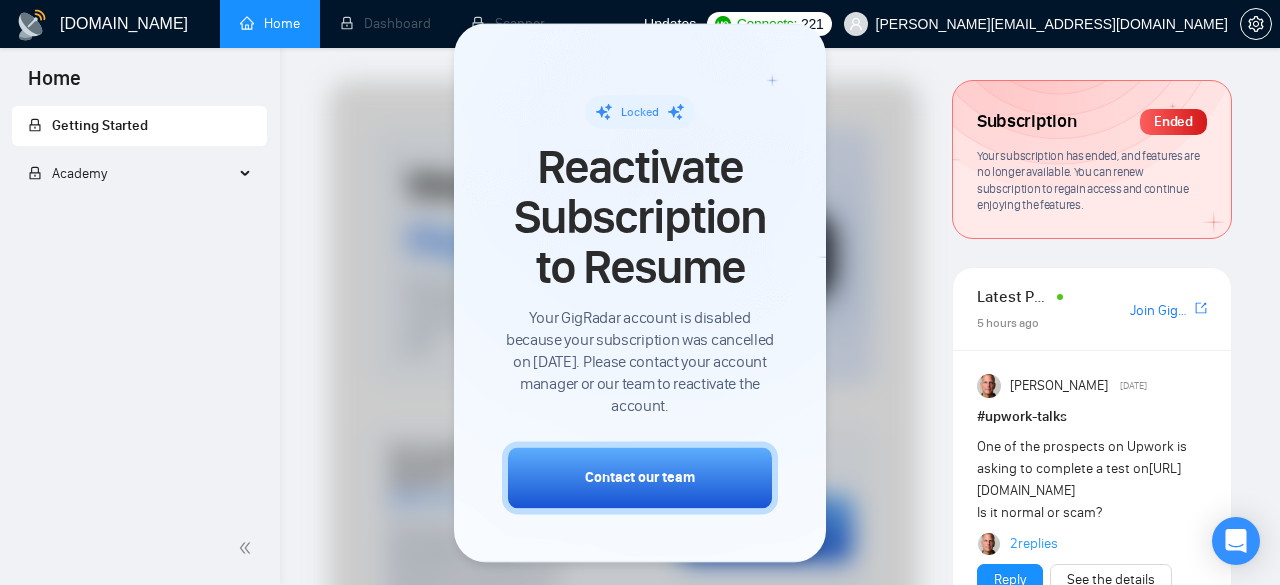 click on "Home" at bounding box center [54, 85] 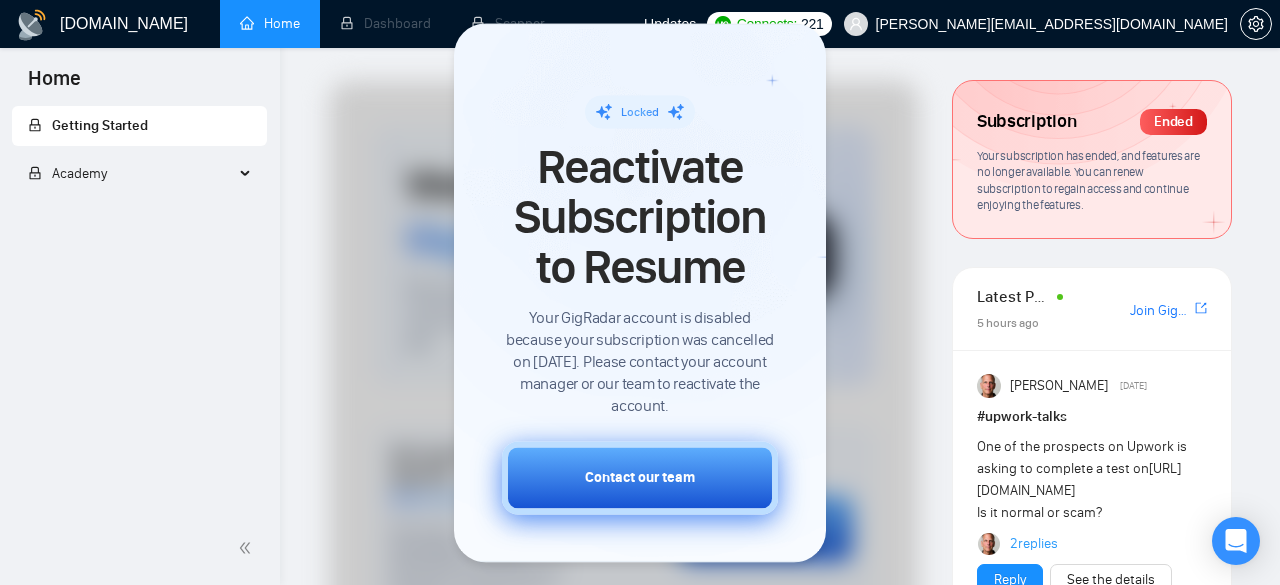 click on "Contact our team" at bounding box center (640, 477) 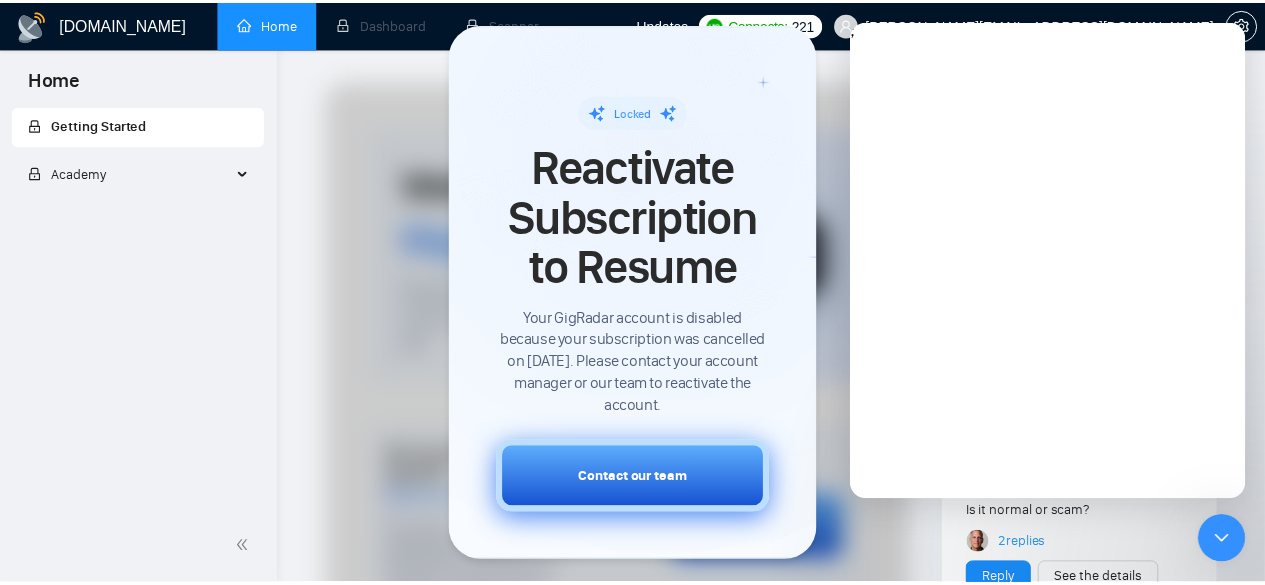 scroll, scrollTop: 0, scrollLeft: 0, axis: both 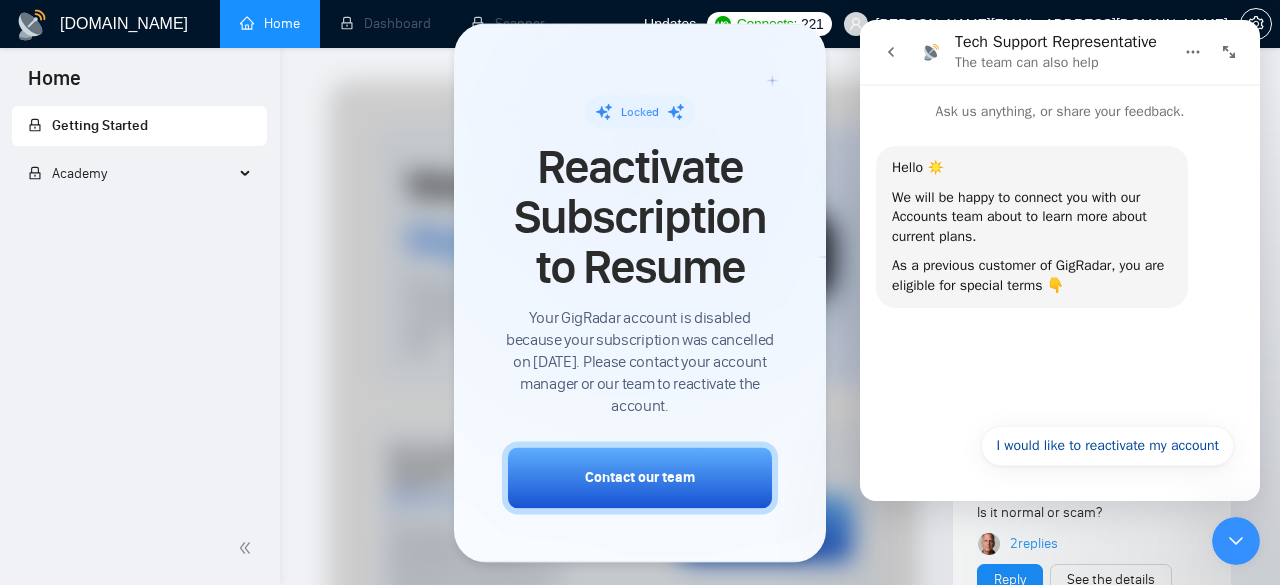 click at bounding box center (891, 52) 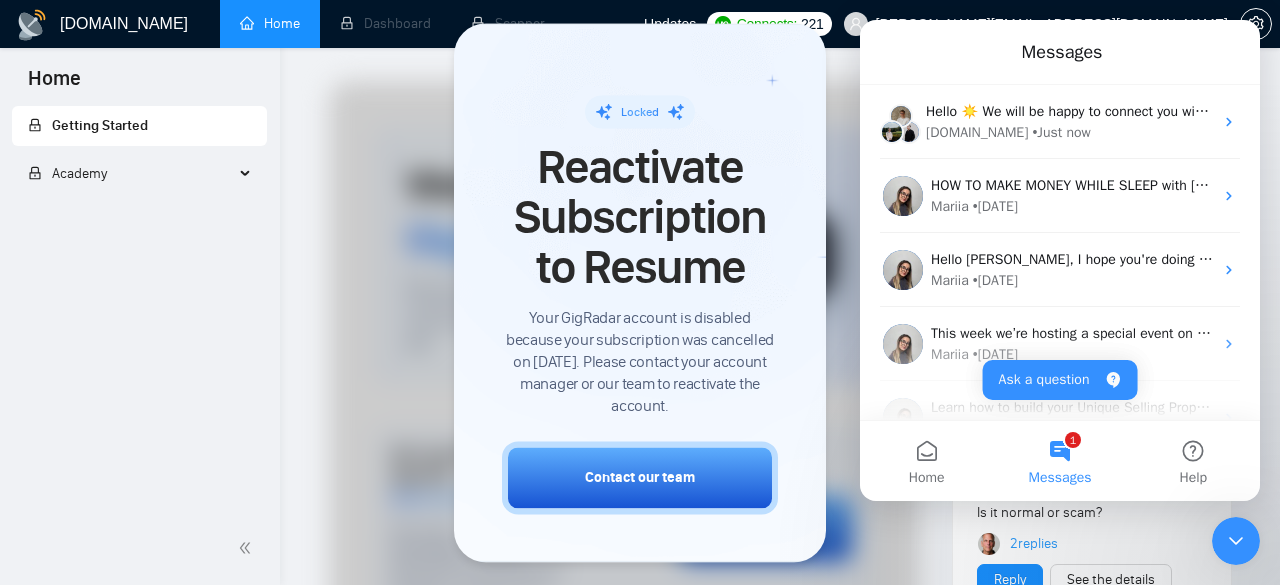click at bounding box center (624, 799) 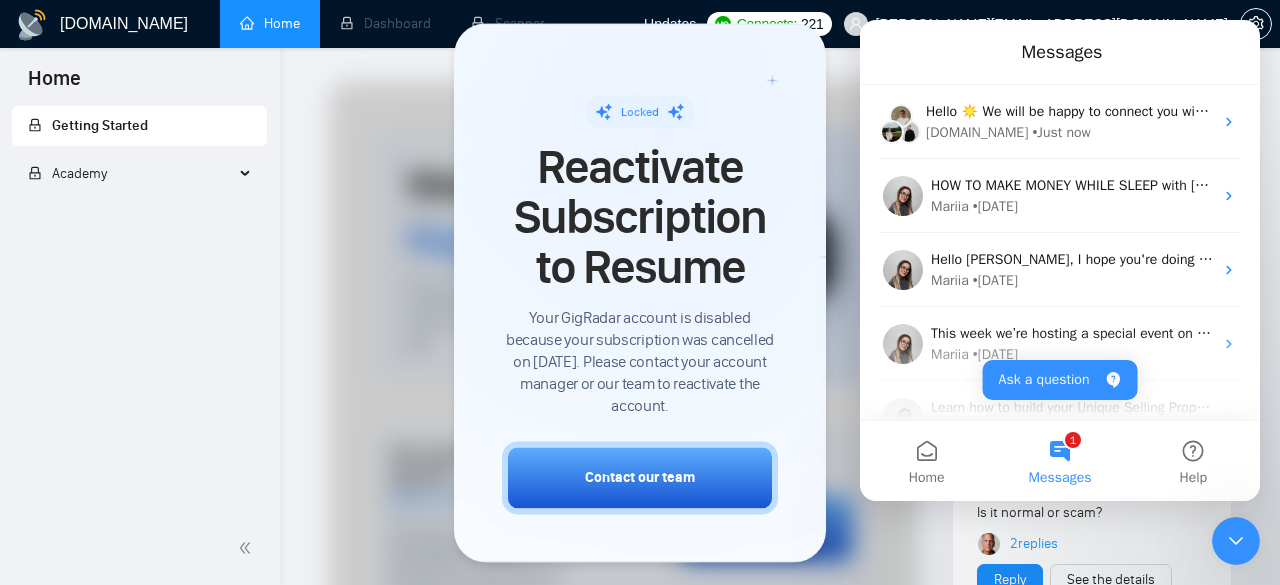 click at bounding box center (640, 292) 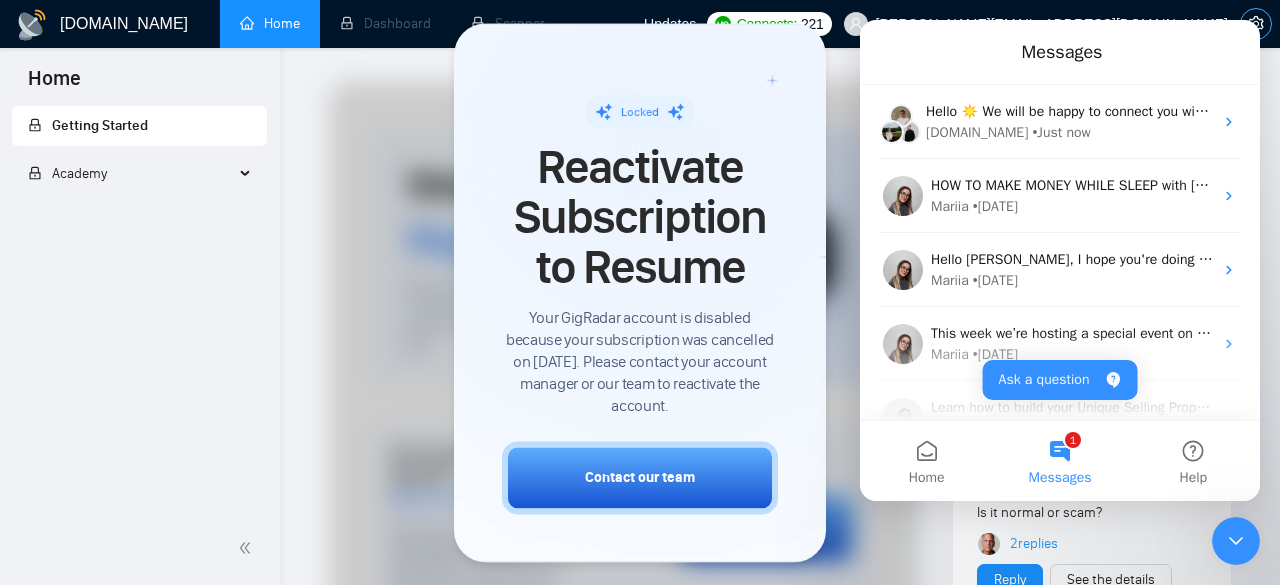 click at bounding box center (1256, 24) 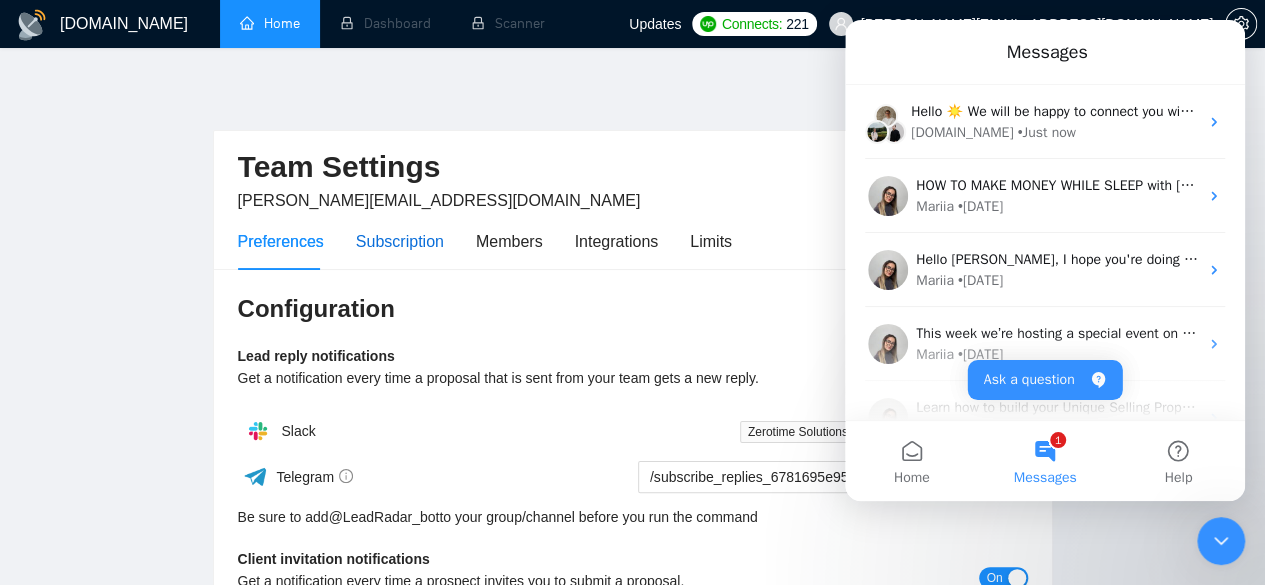 click on "Subscription" at bounding box center (400, 241) 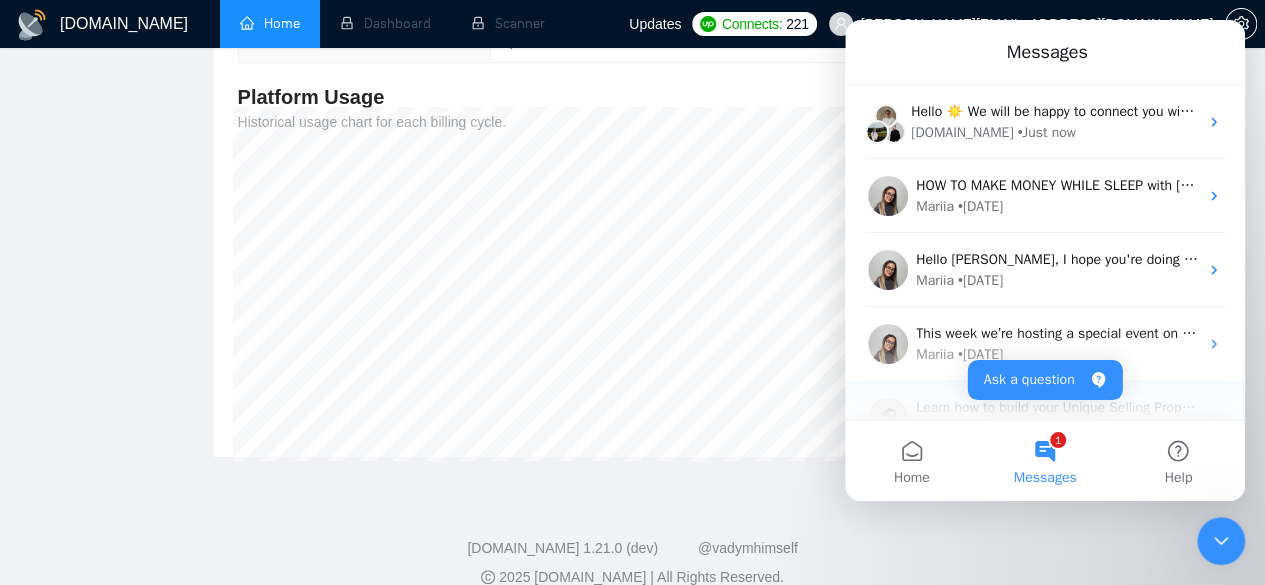 scroll, scrollTop: 454, scrollLeft: 0, axis: vertical 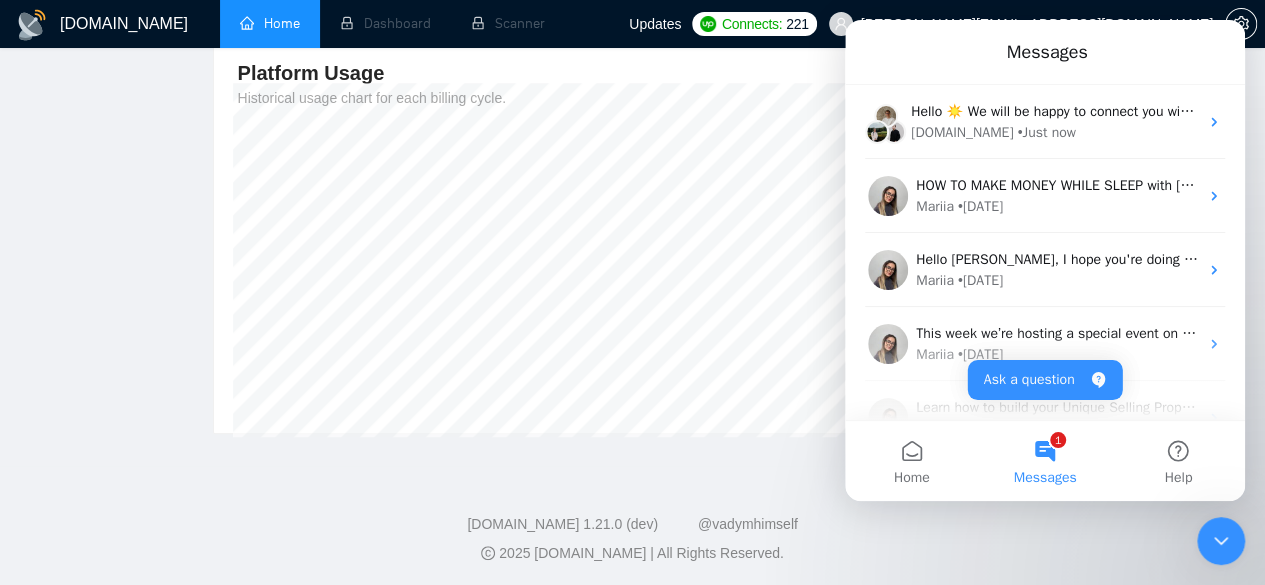 click 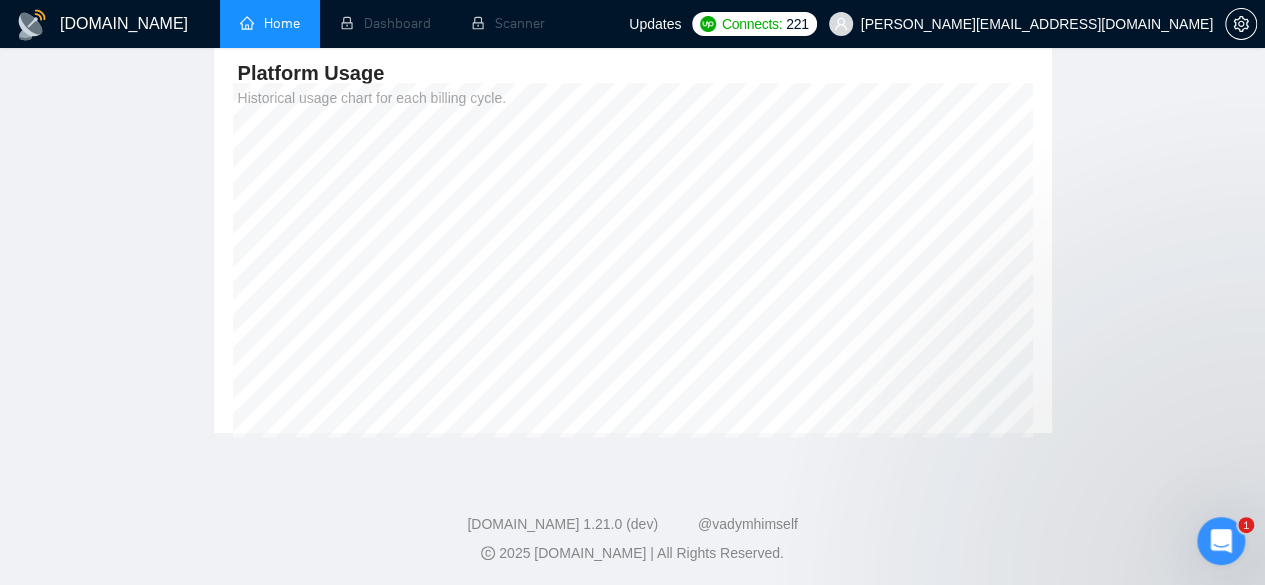 scroll, scrollTop: 0, scrollLeft: 0, axis: both 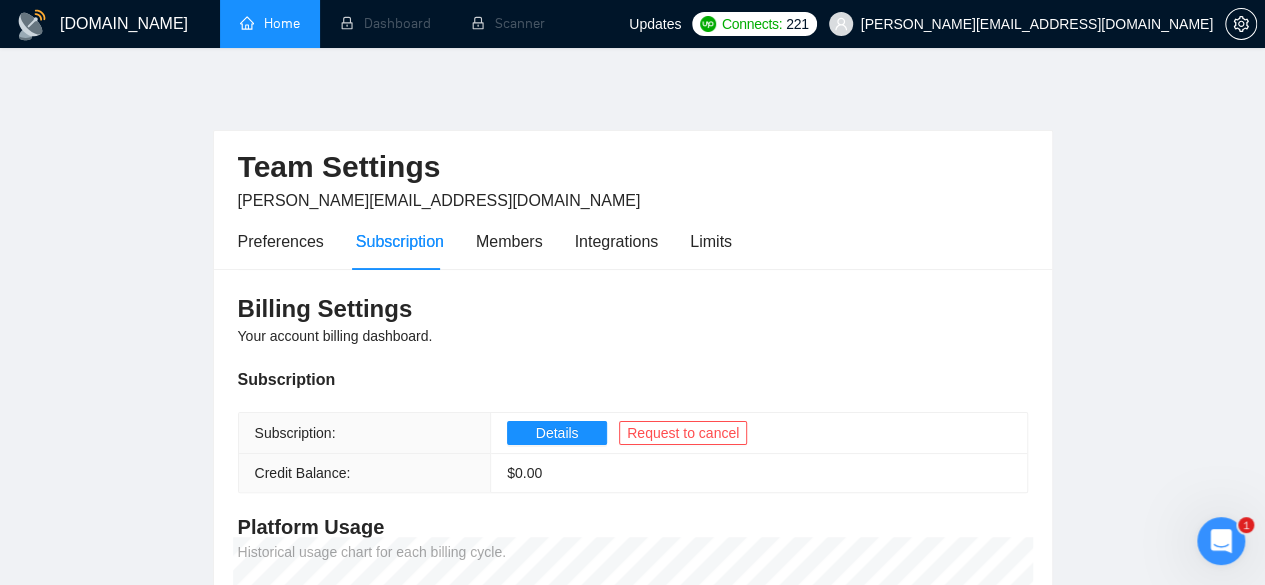 click on "Home" at bounding box center (270, 23) 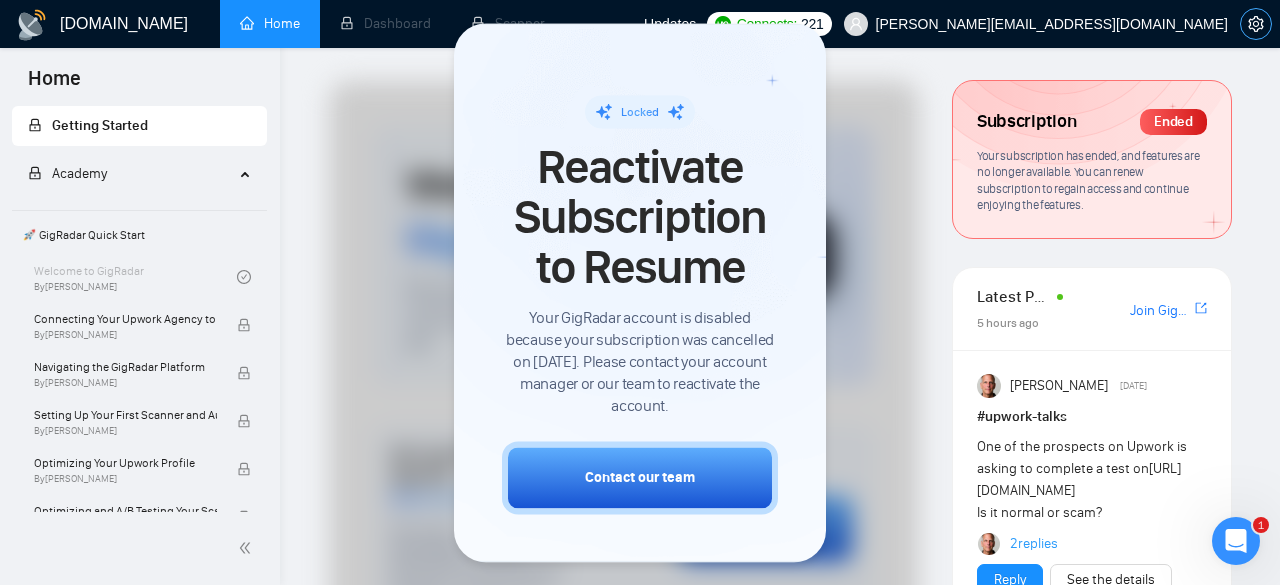 click 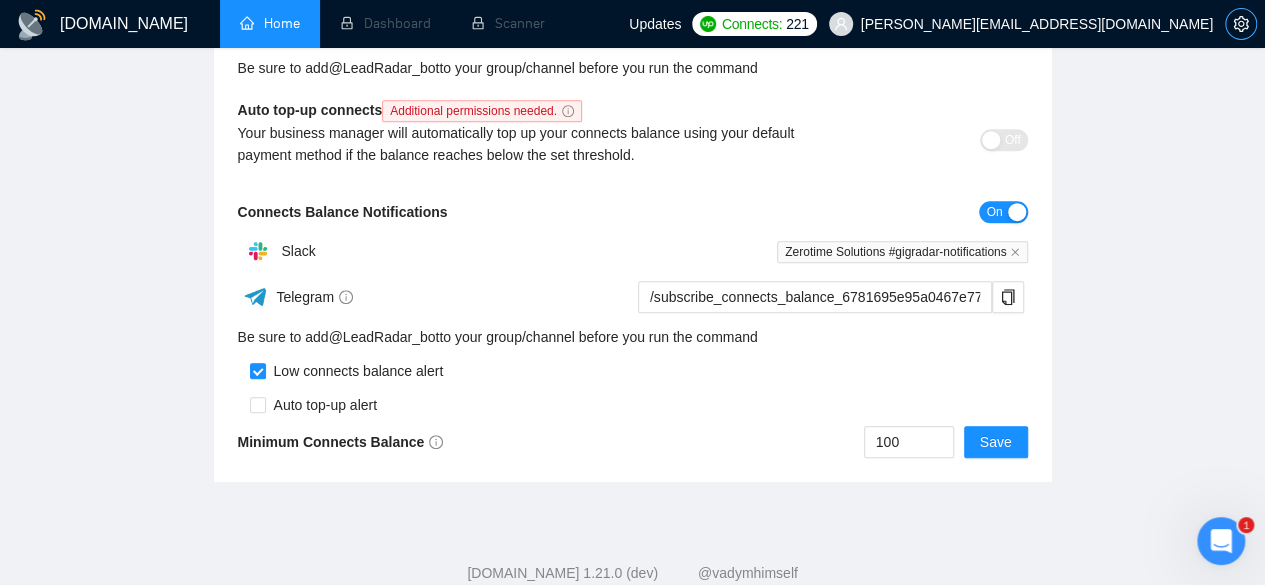 scroll, scrollTop: 704, scrollLeft: 0, axis: vertical 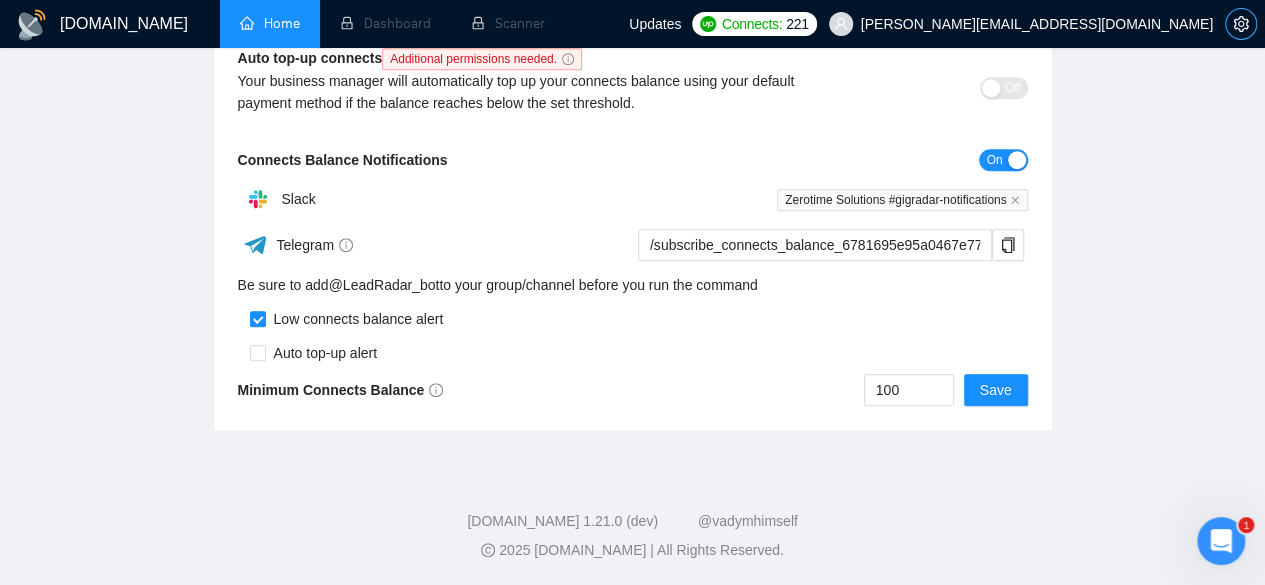 click 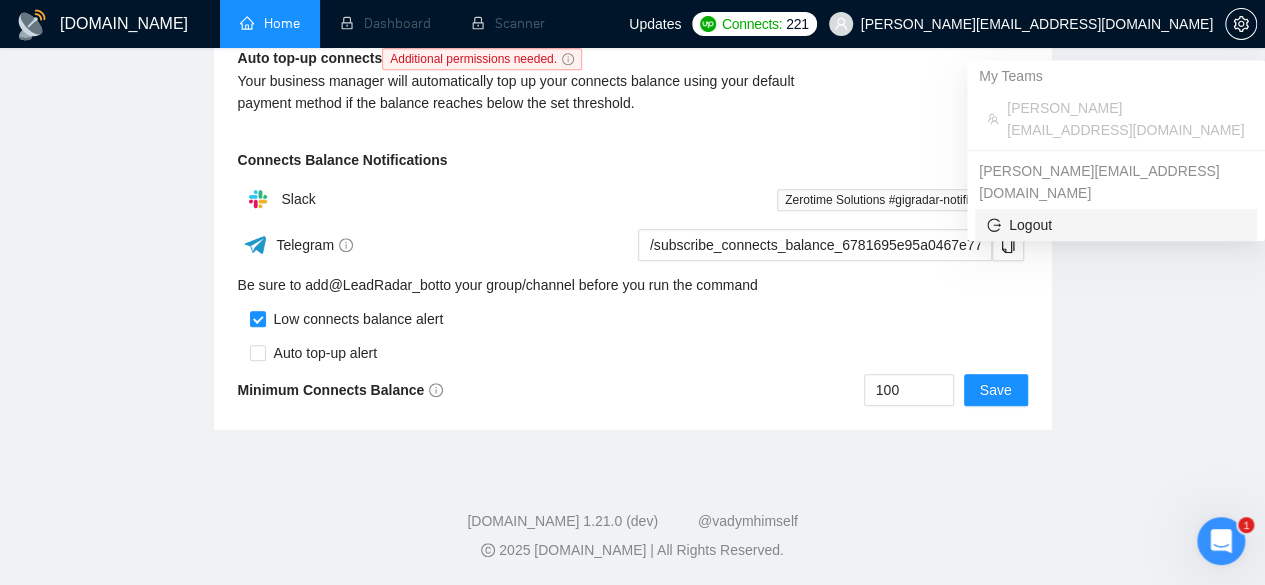 click on "Logout" at bounding box center [1116, 225] 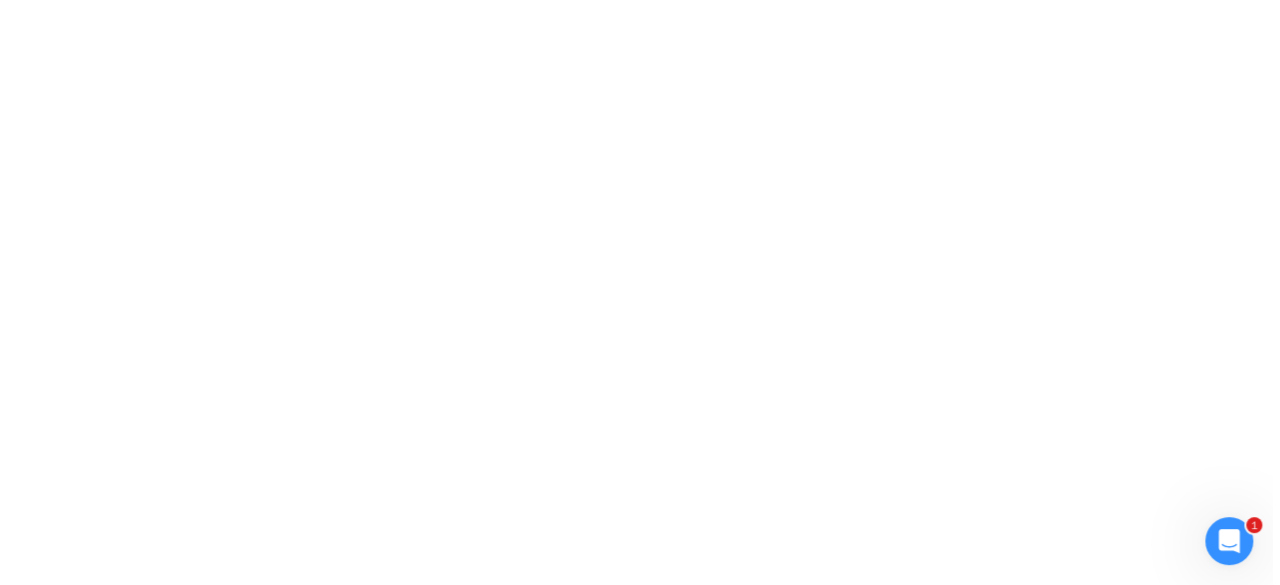 scroll, scrollTop: 0, scrollLeft: 0, axis: both 